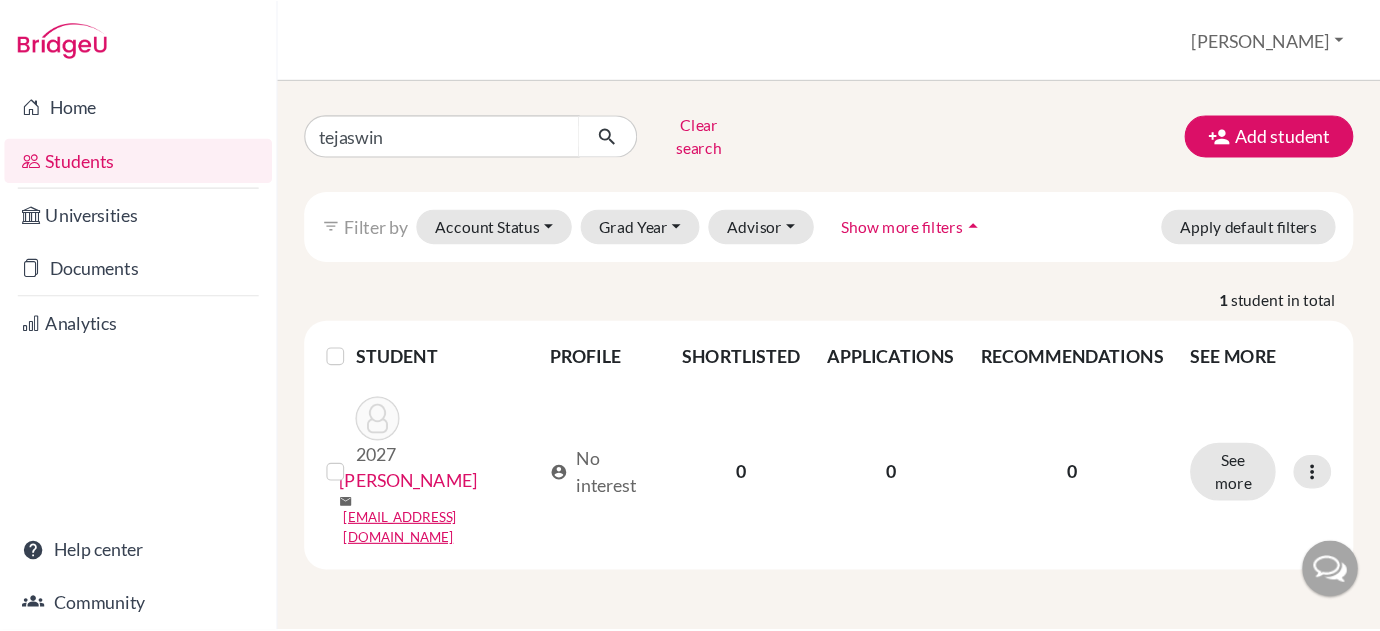 scroll, scrollTop: 0, scrollLeft: 0, axis: both 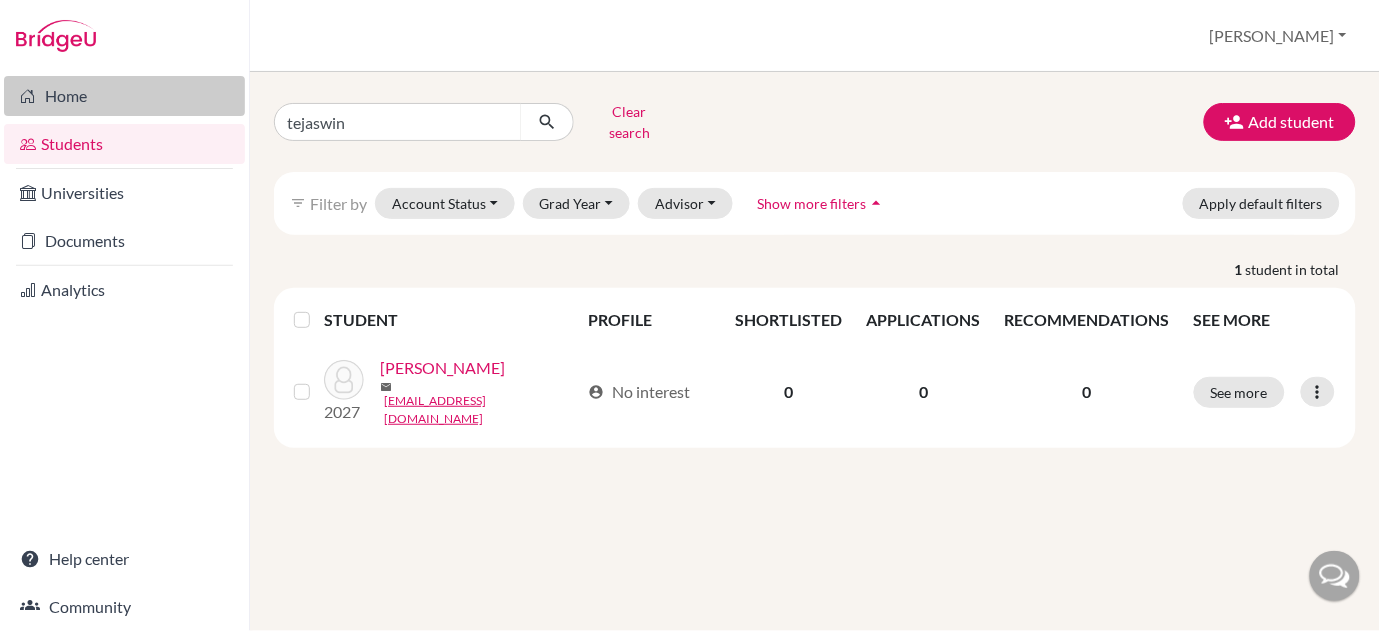 click on "Home" at bounding box center [124, 96] 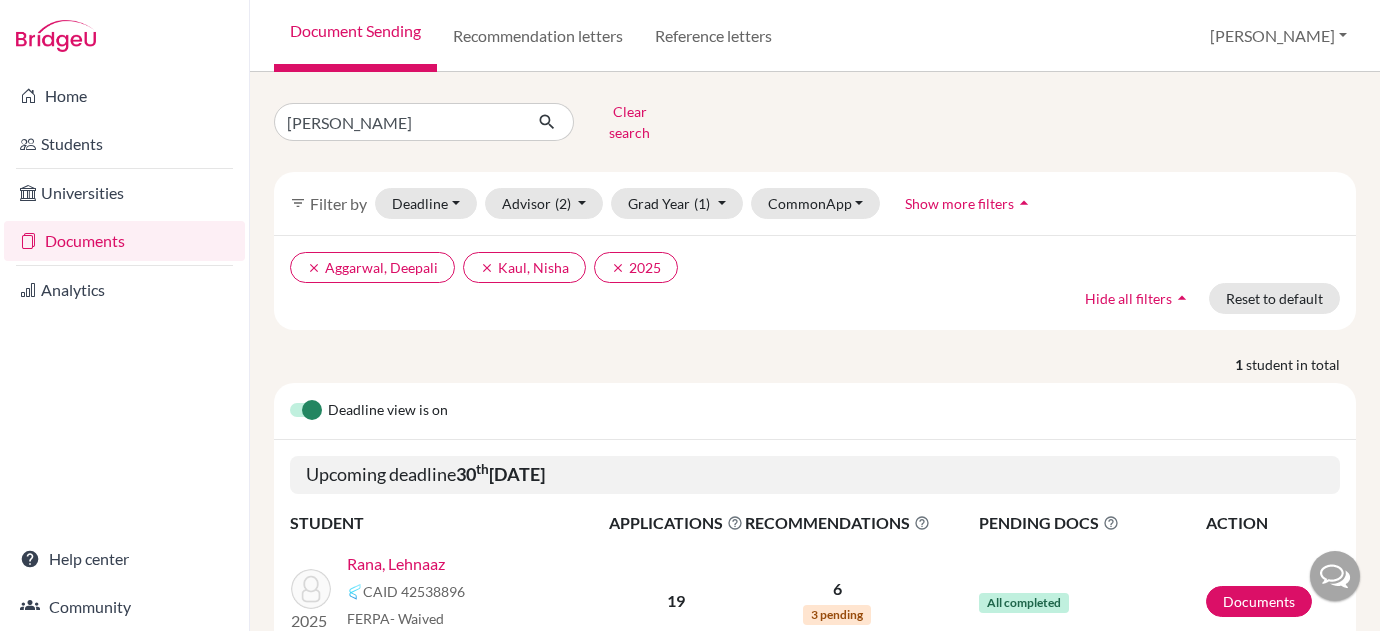 scroll, scrollTop: 0, scrollLeft: 0, axis: both 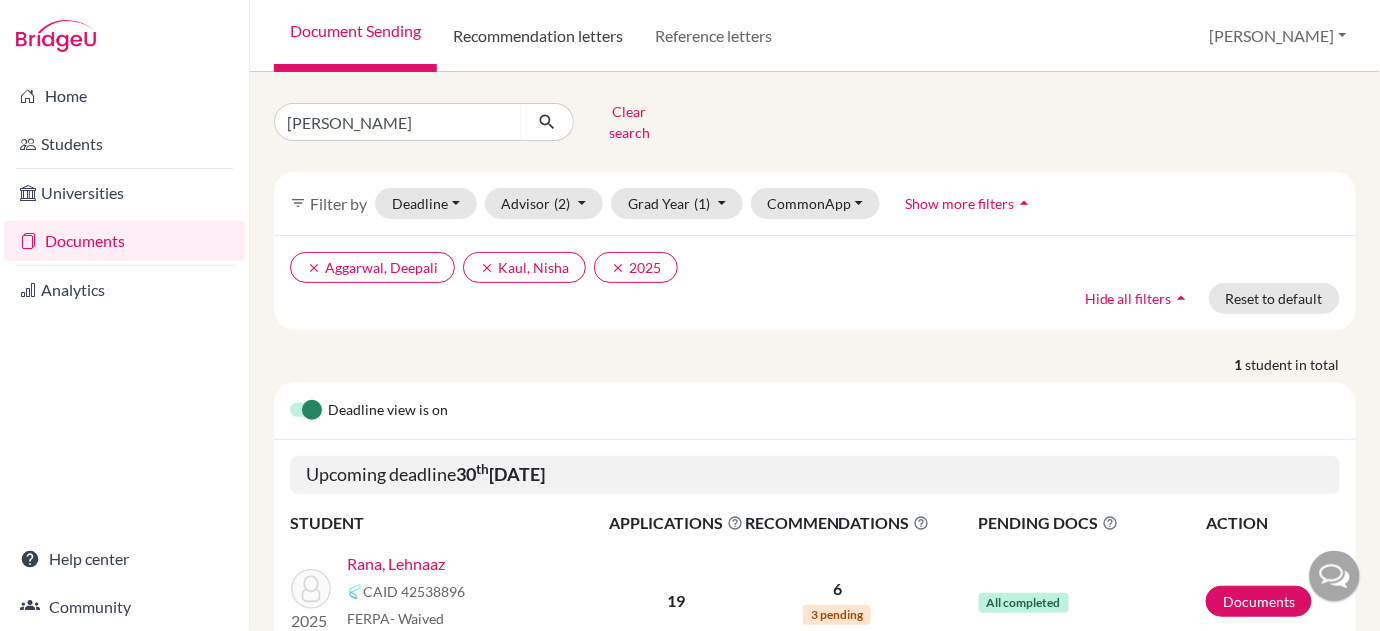 click on "Recommendation letters" at bounding box center [538, 36] 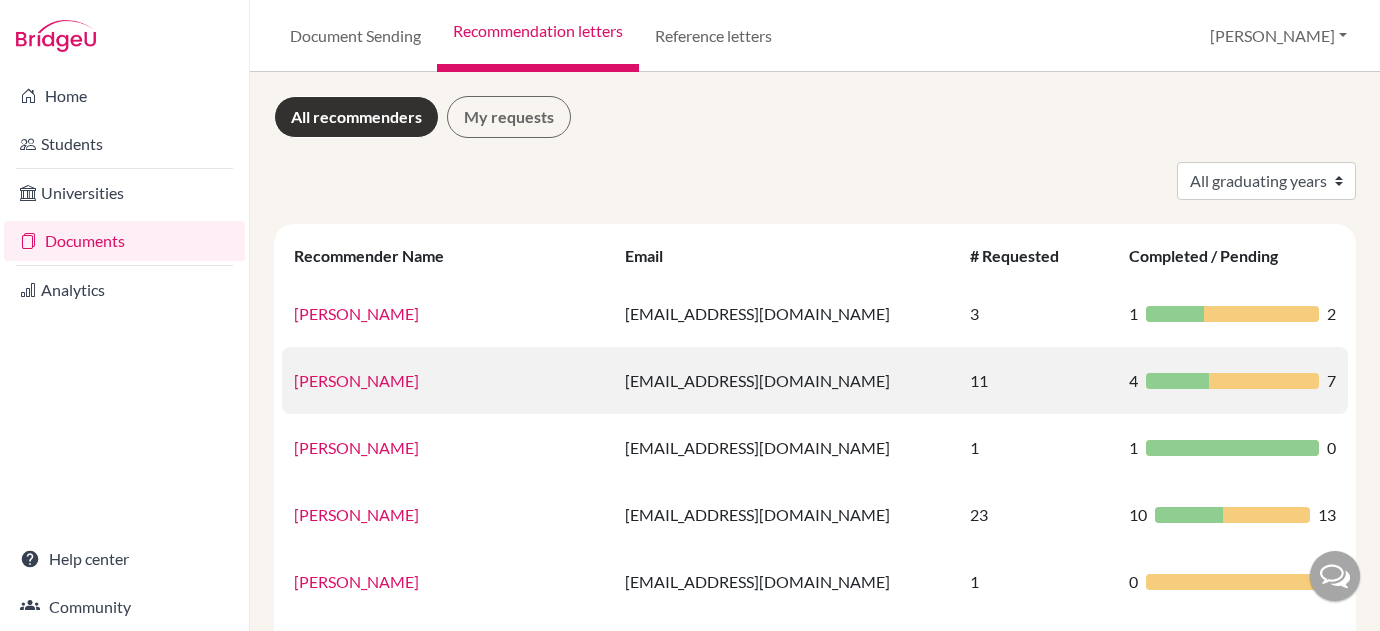 scroll, scrollTop: 0, scrollLeft: 0, axis: both 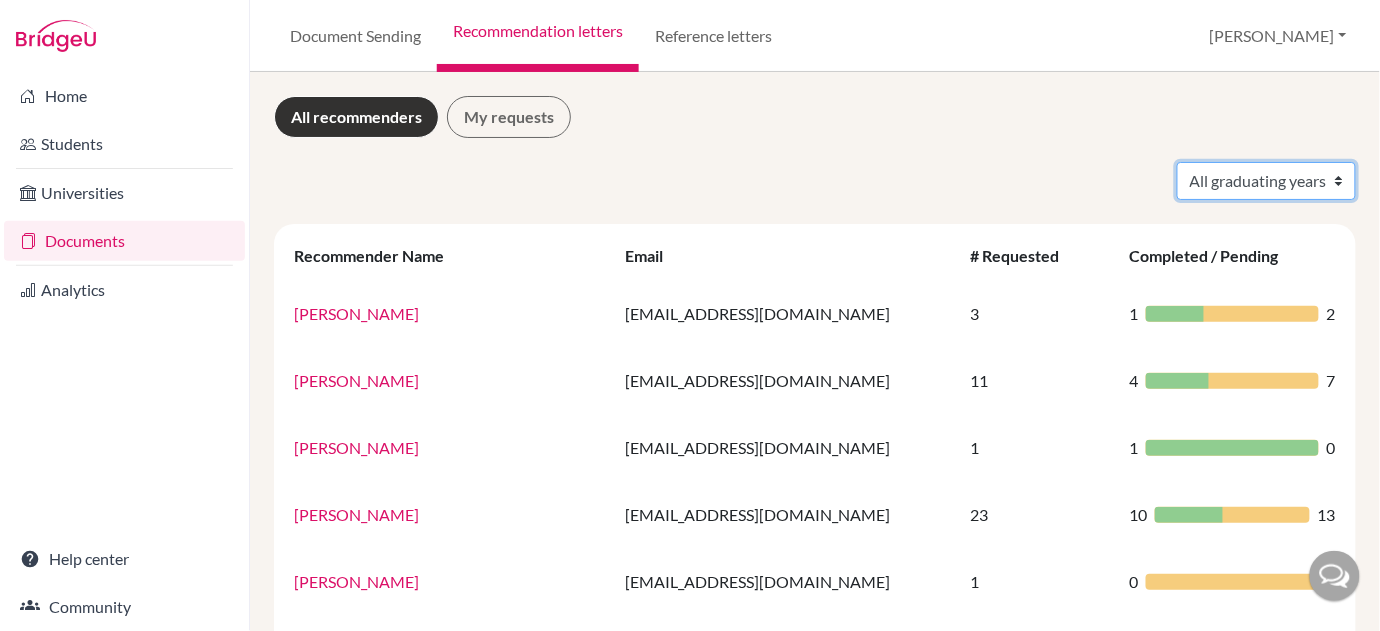 click on "All graduating years 2020 2021 2022 2023 2024 2025 2026 2027 2028" at bounding box center [1266, 181] 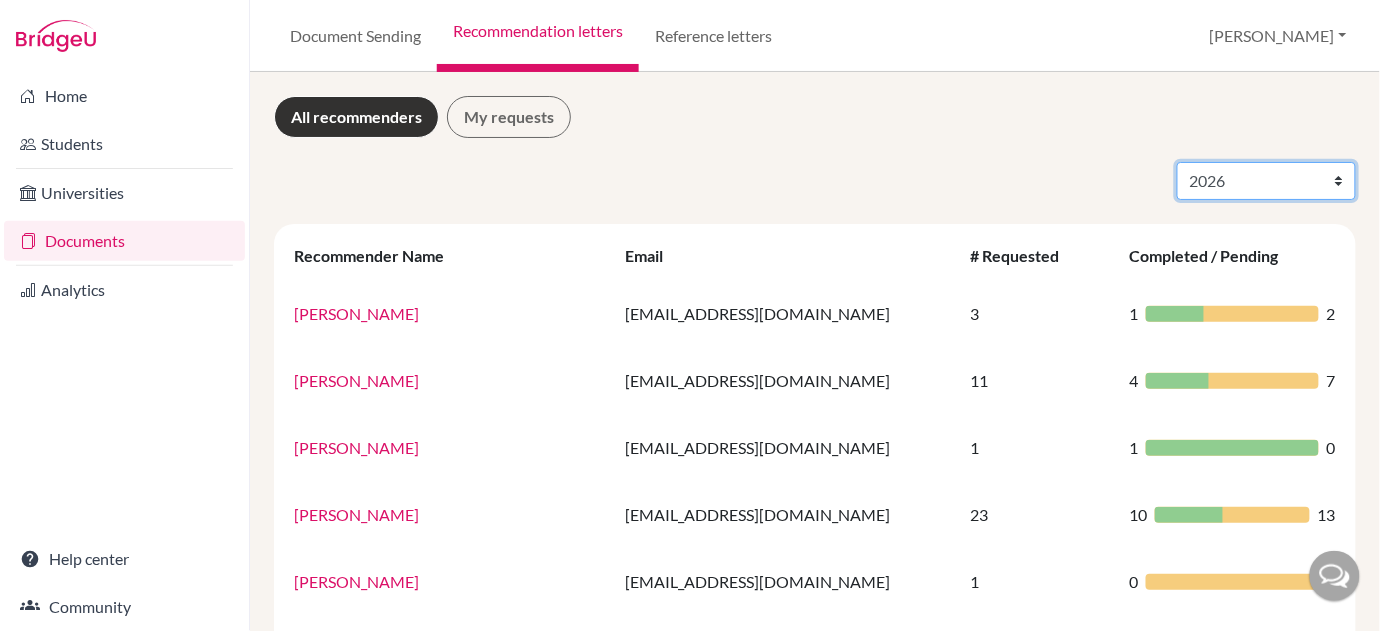 click on "All graduating years 2020 2021 2022 2023 2024 2025 2026 2027 2028" at bounding box center (1266, 181) 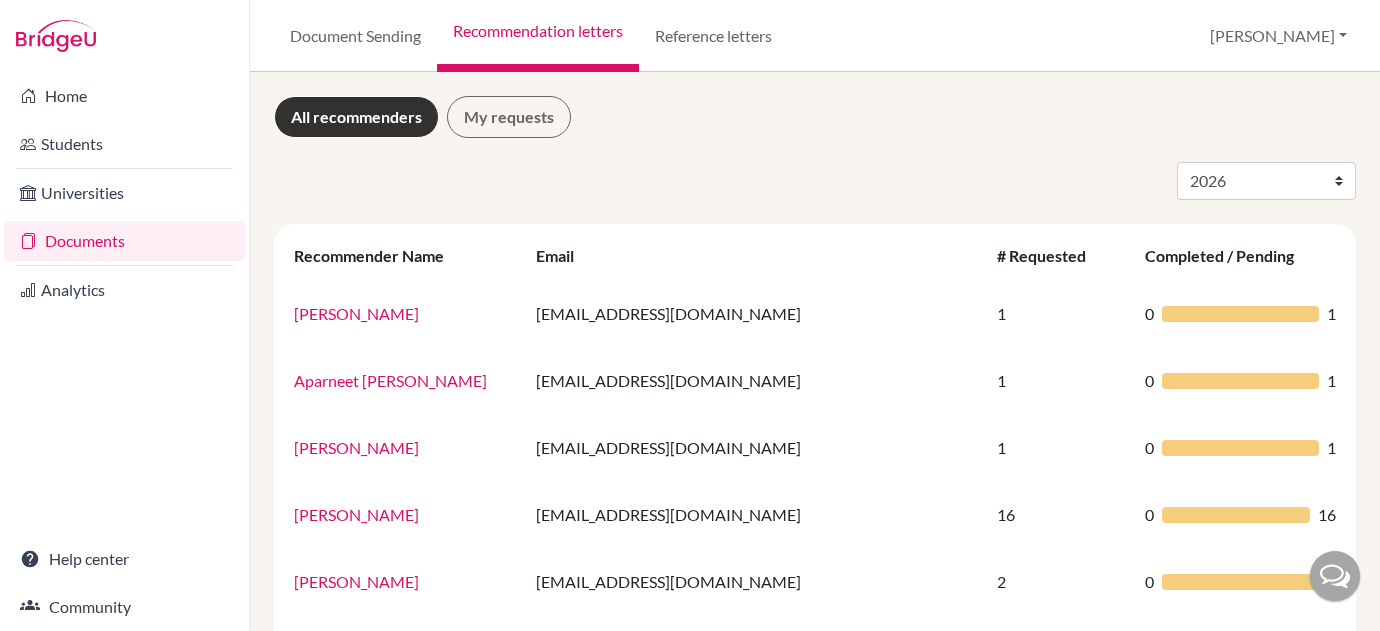 select on "2026" 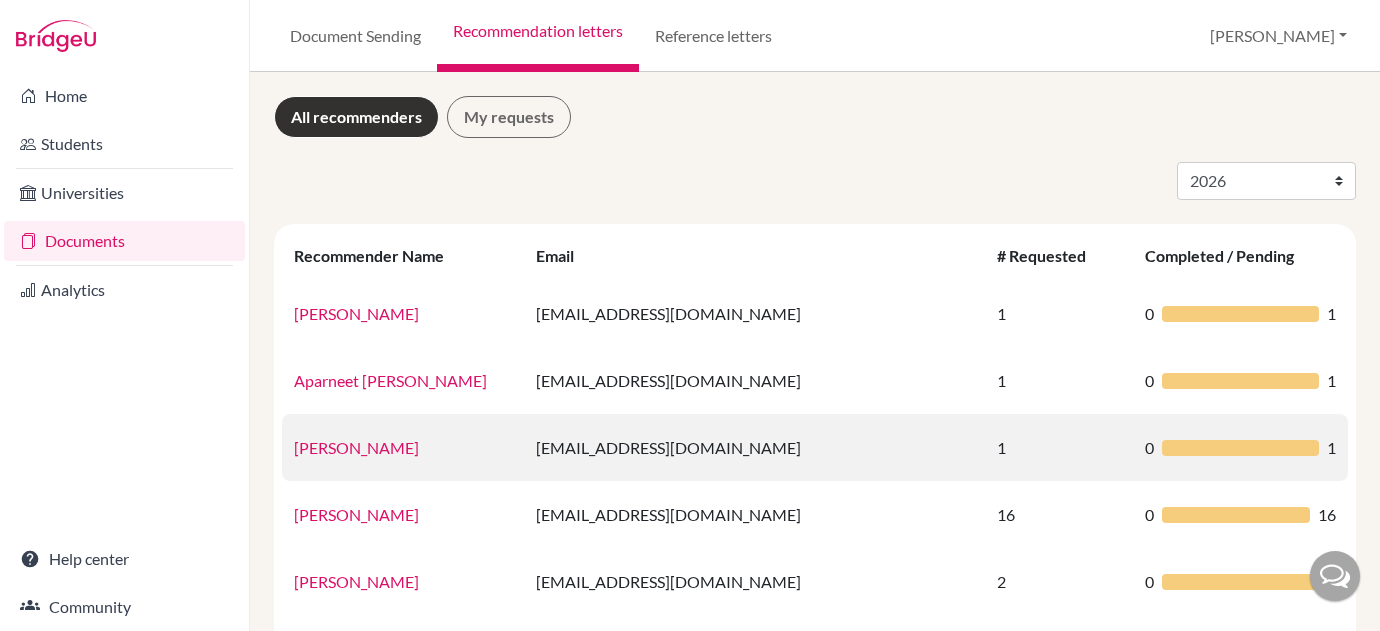 scroll, scrollTop: 0, scrollLeft: 0, axis: both 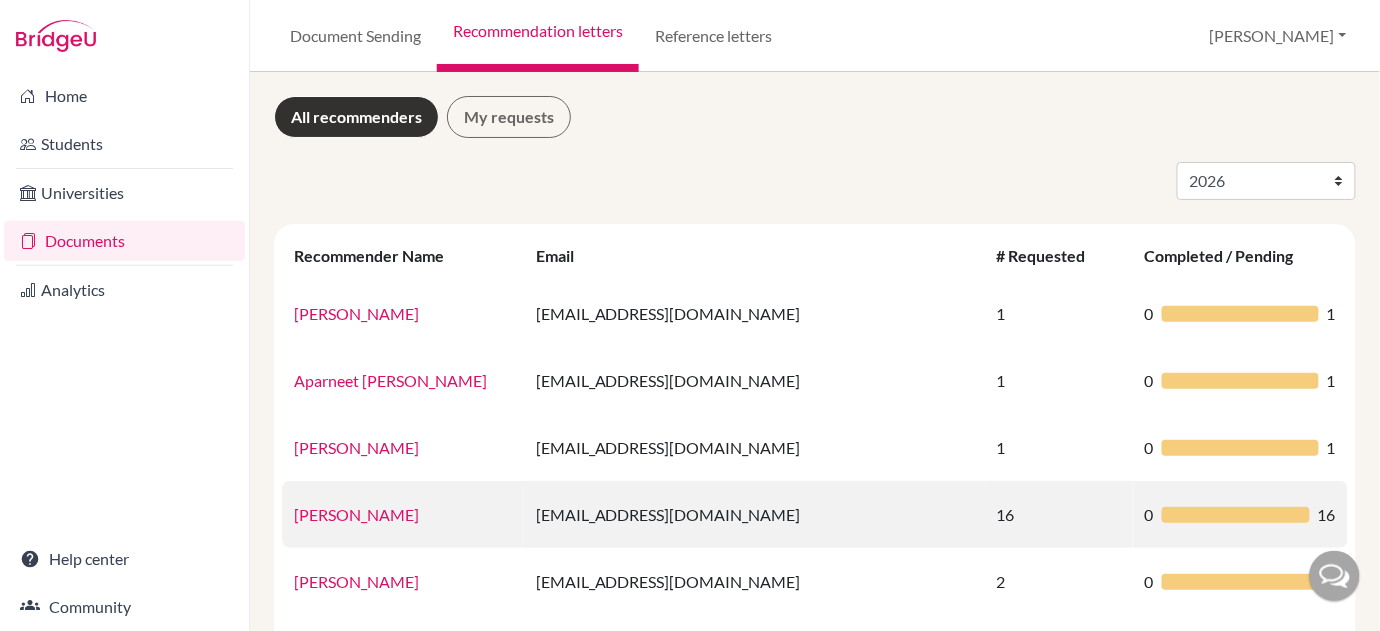 click on "deepaliaggarwal@sfhs.in" at bounding box center [754, 514] 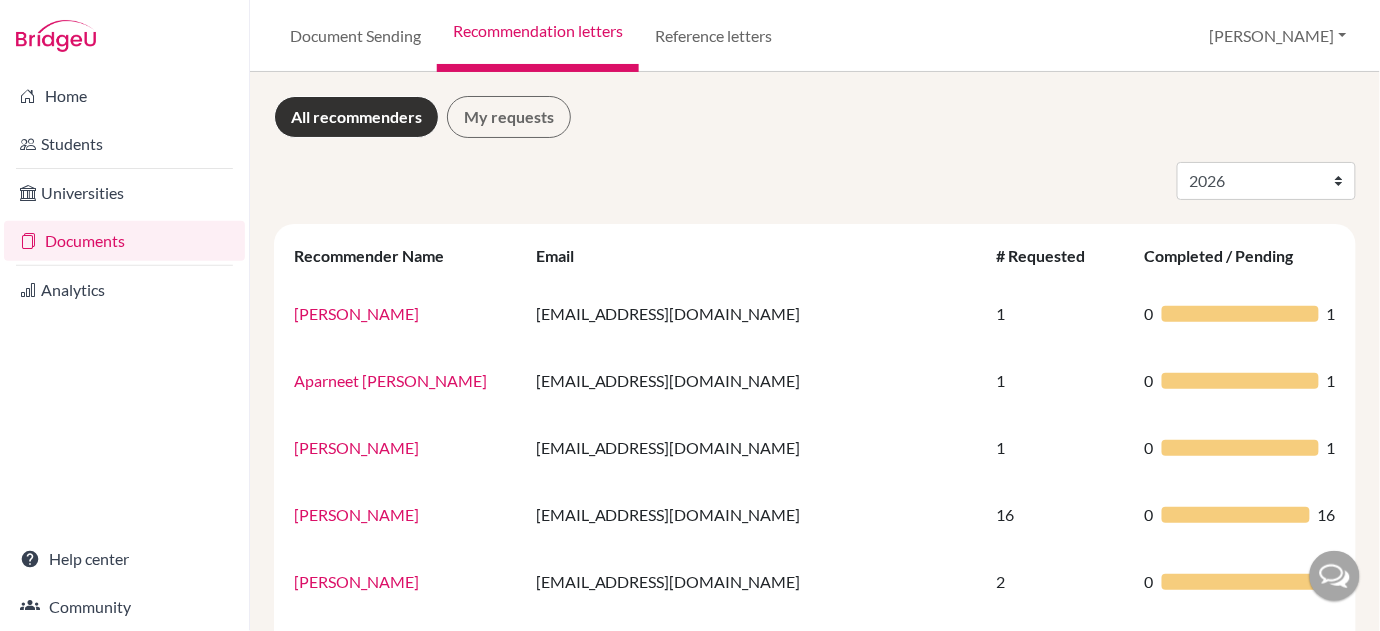 click on "Ms. Deepali Aggarwal" at bounding box center [356, 514] 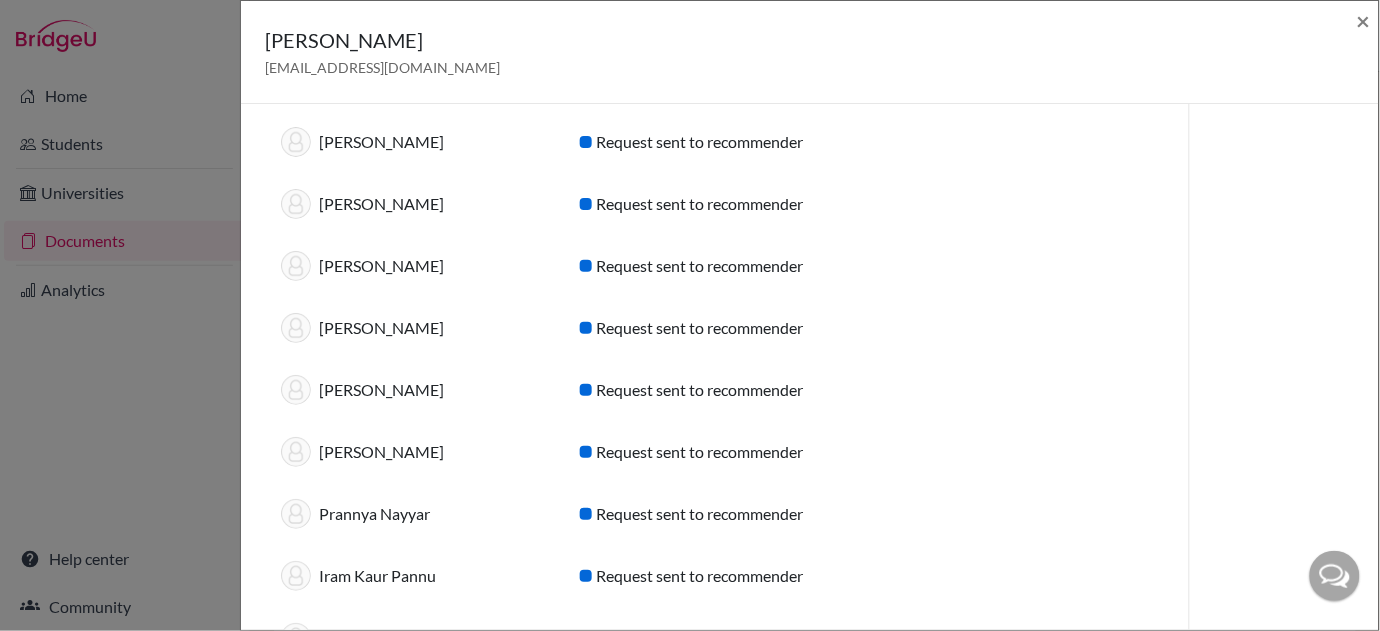 scroll, scrollTop: 638, scrollLeft: 0, axis: vertical 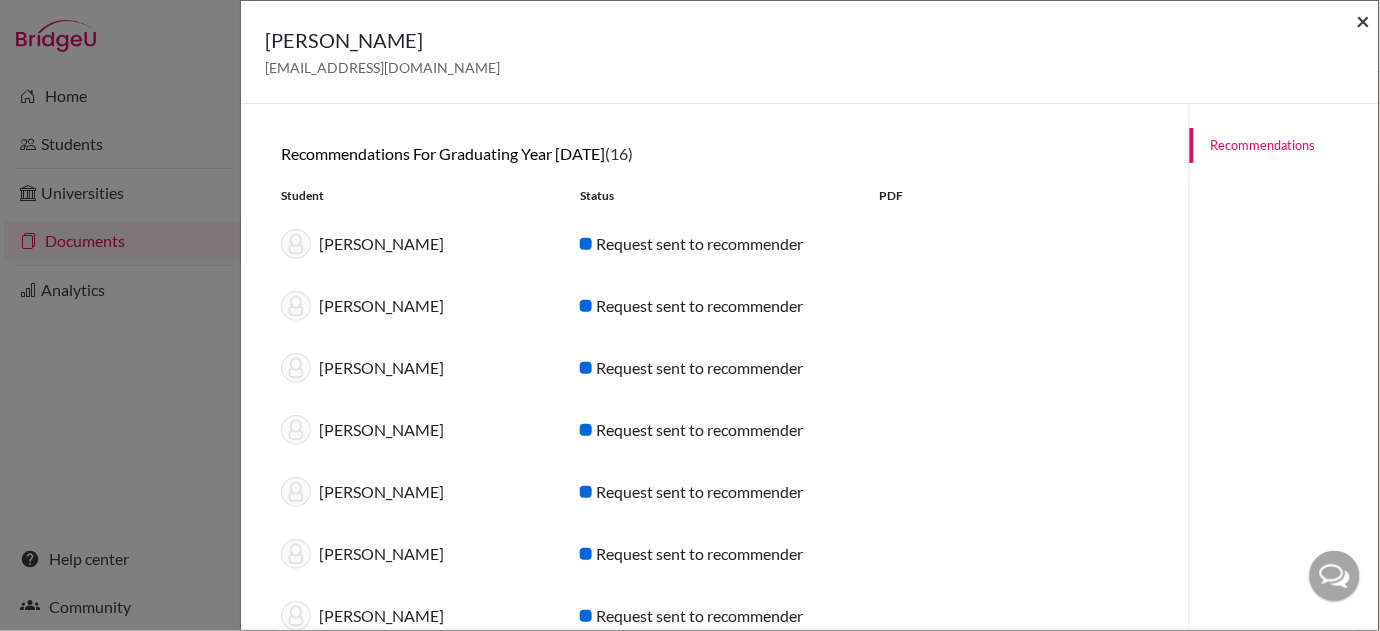 click on "×" at bounding box center (1364, 20) 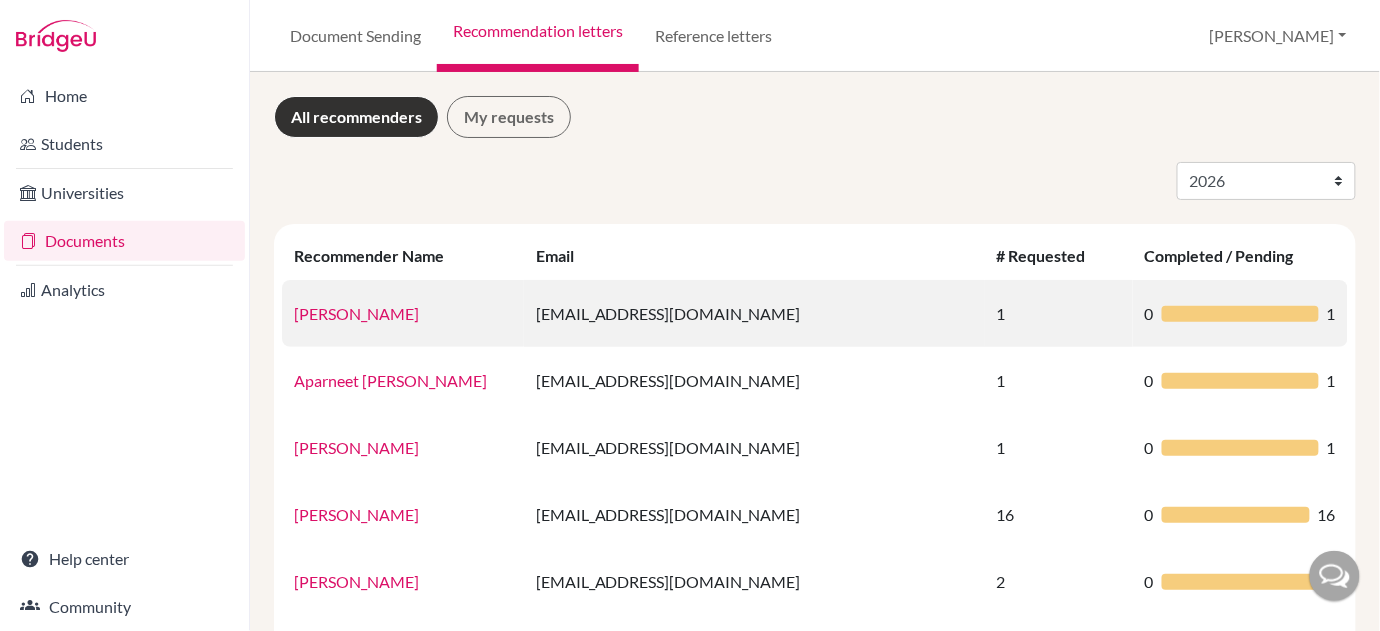 click on "Anit Sonkar" at bounding box center [356, 313] 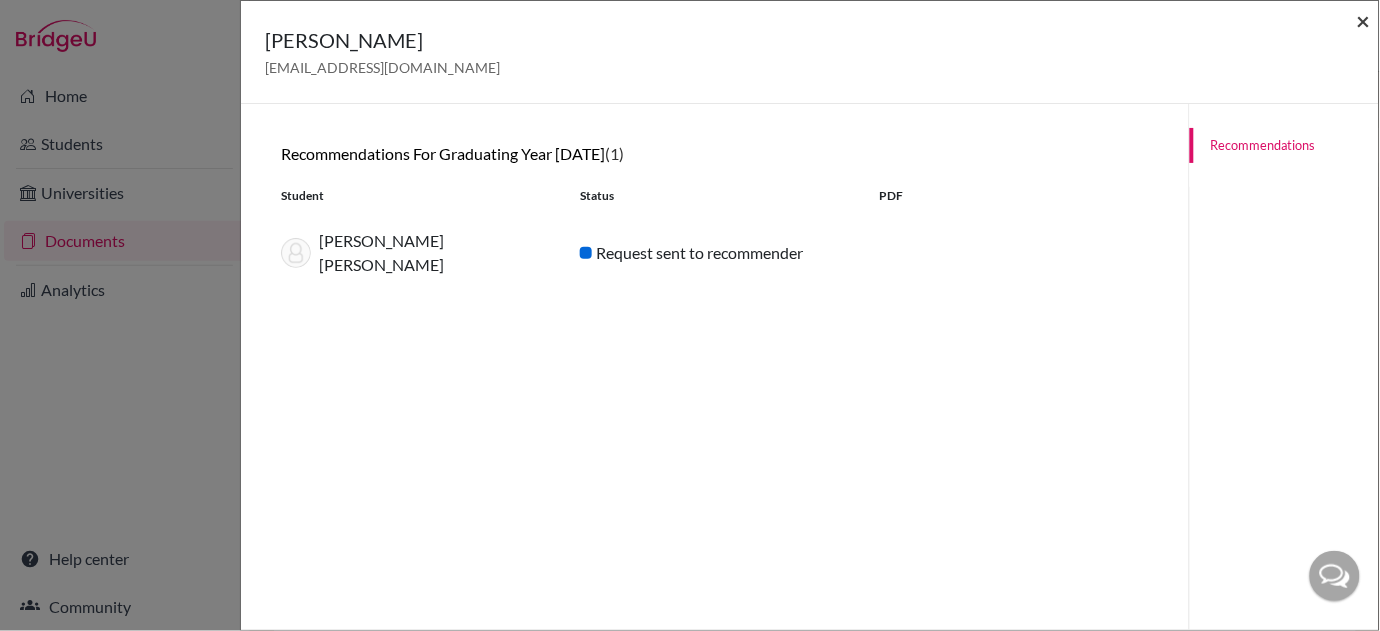 click on "×" at bounding box center (1364, 20) 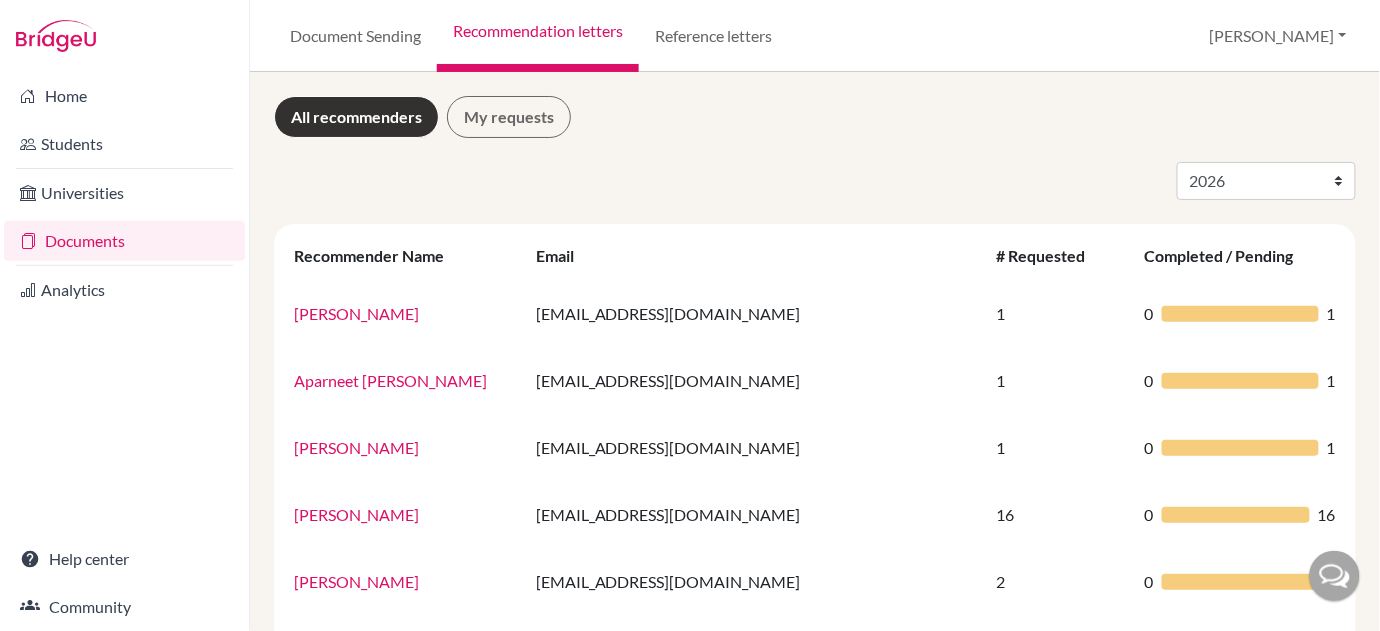 click on "Aparneet Mann" at bounding box center (390, 380) 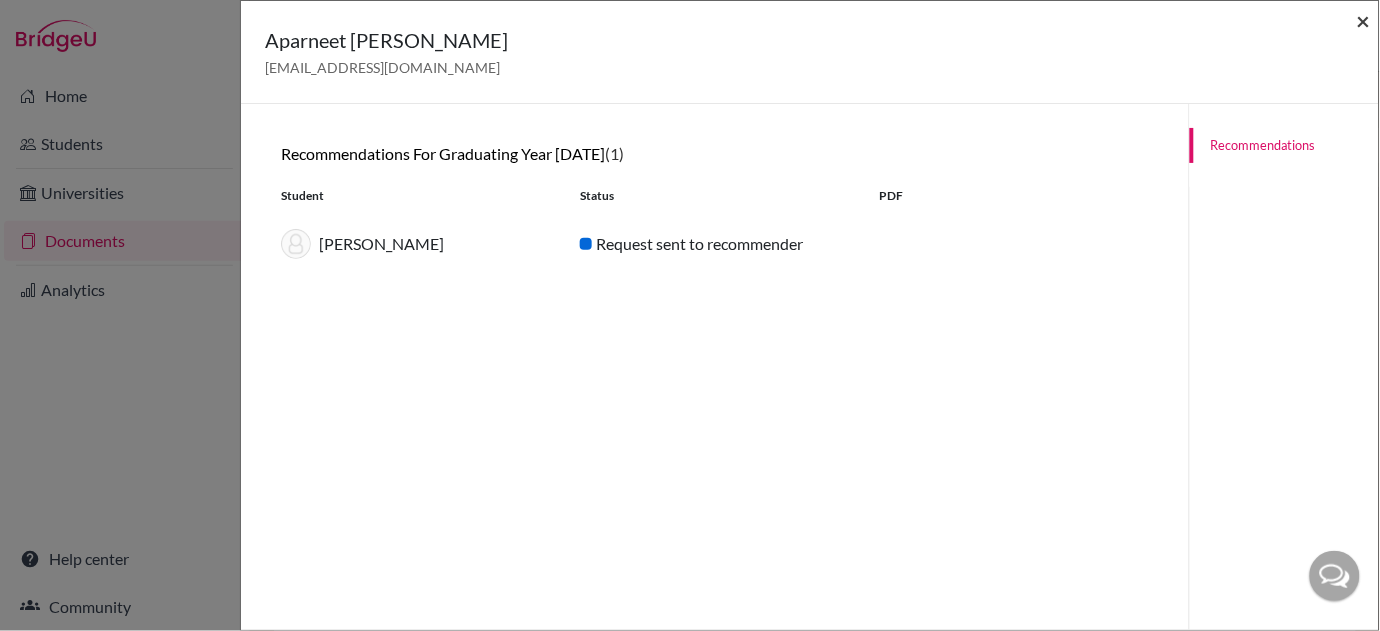 click on "×" at bounding box center [1364, 20] 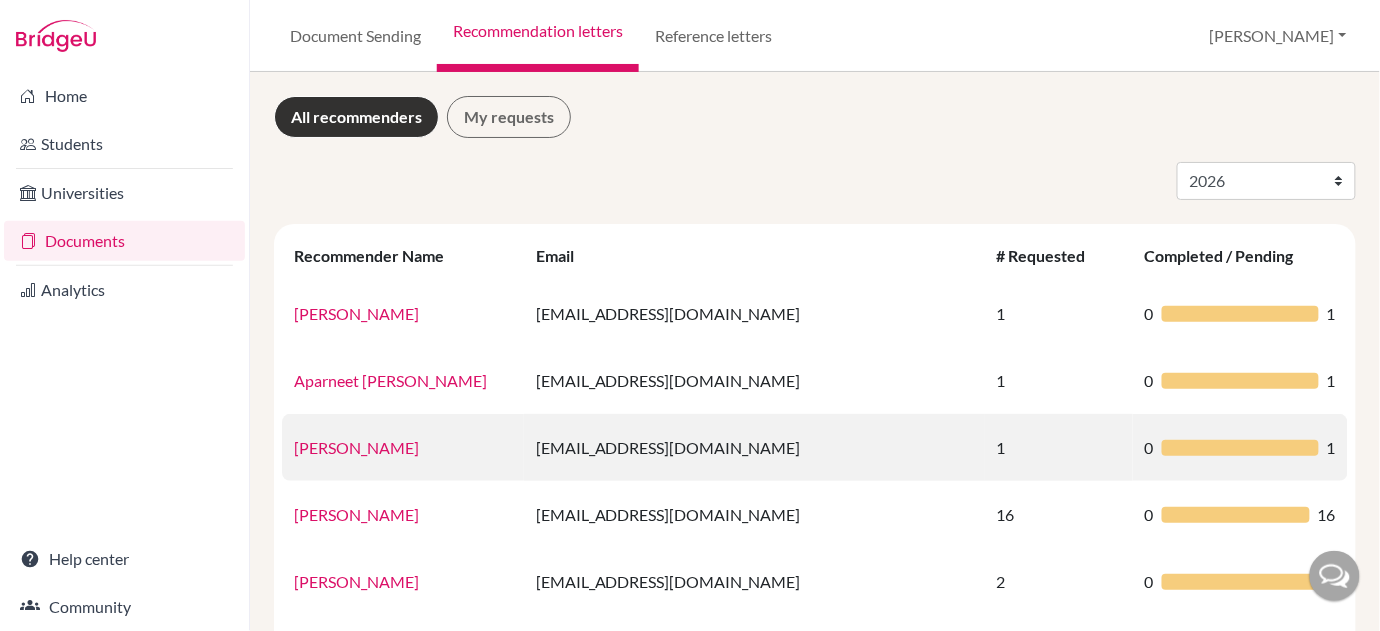click on "[PERSON_NAME]" at bounding box center [356, 447] 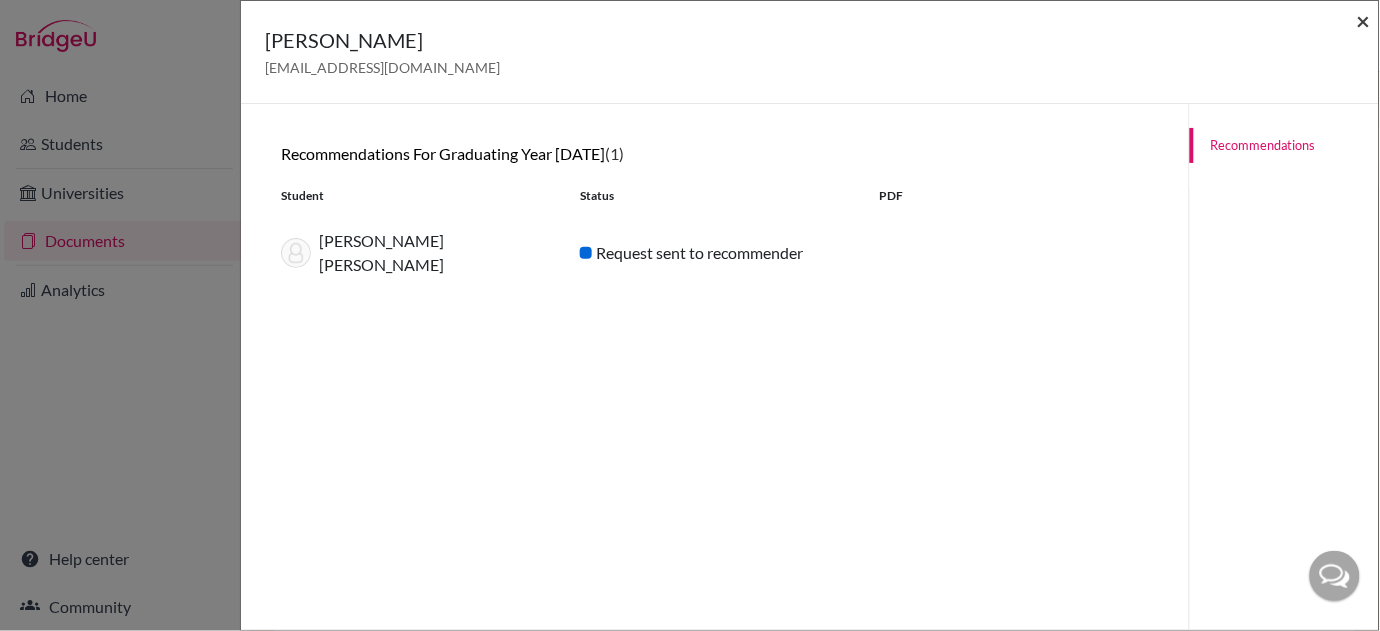 click on "×" at bounding box center (1364, 20) 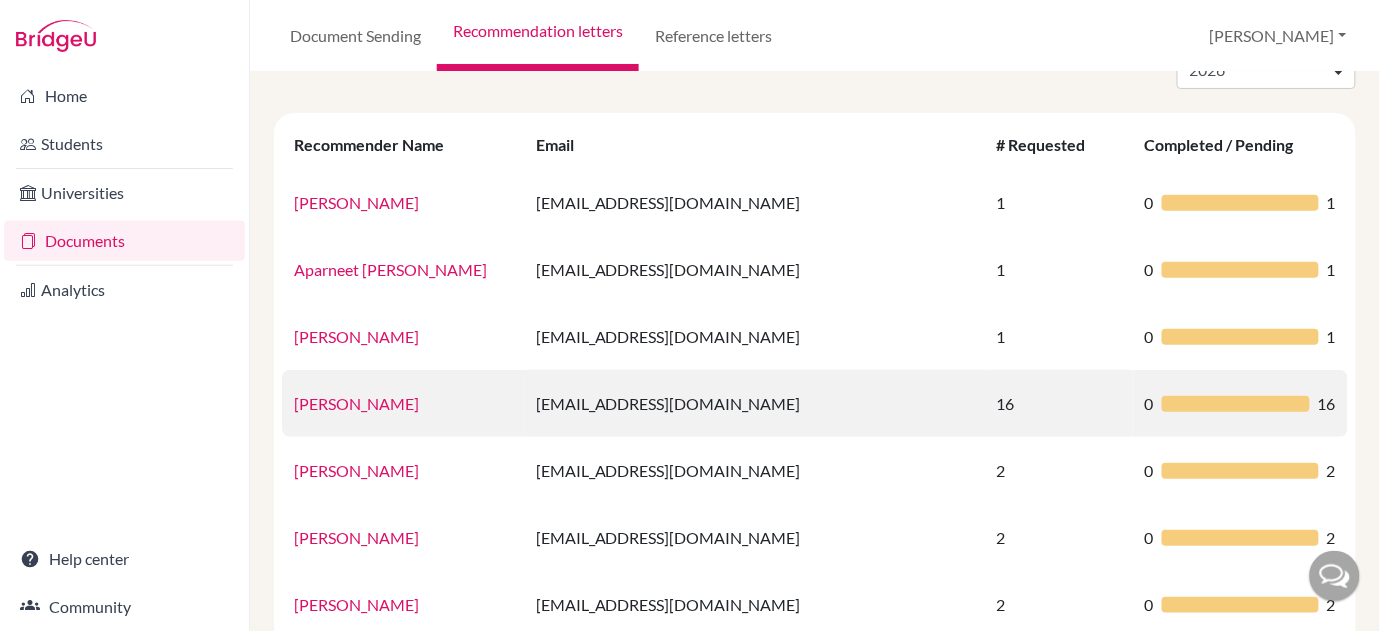 scroll, scrollTop: 222, scrollLeft: 0, axis: vertical 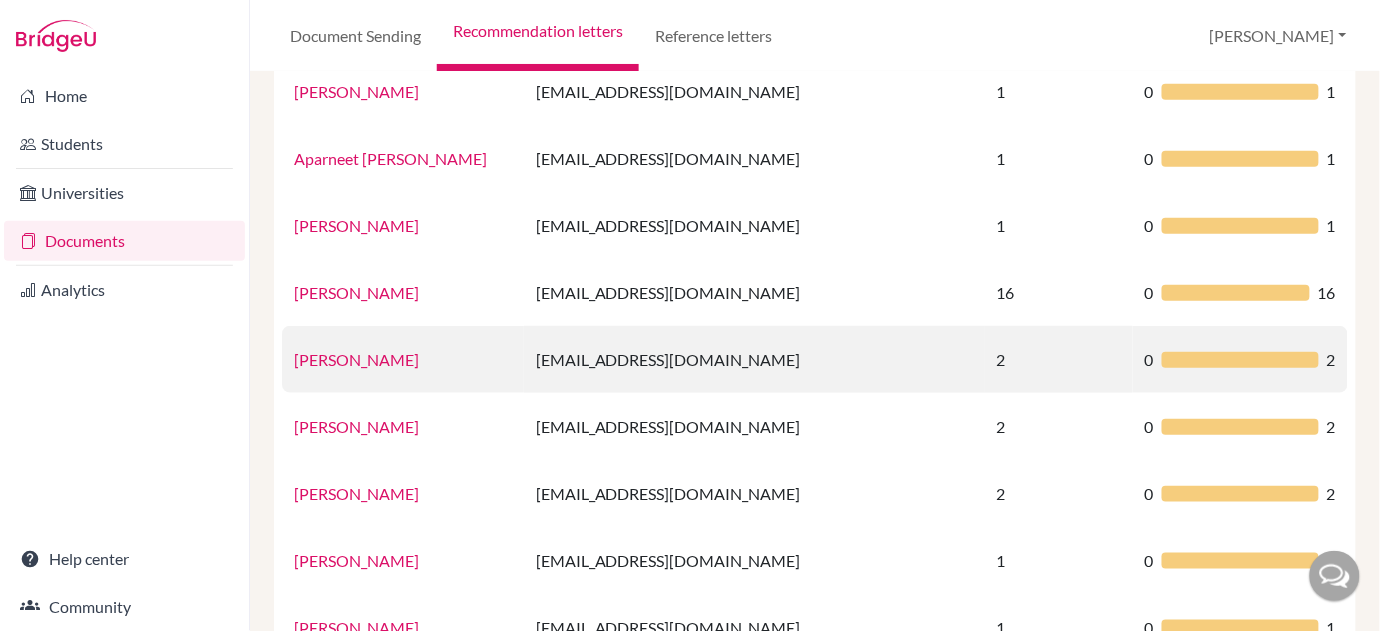 click on "[PERSON_NAME]" at bounding box center [356, 359] 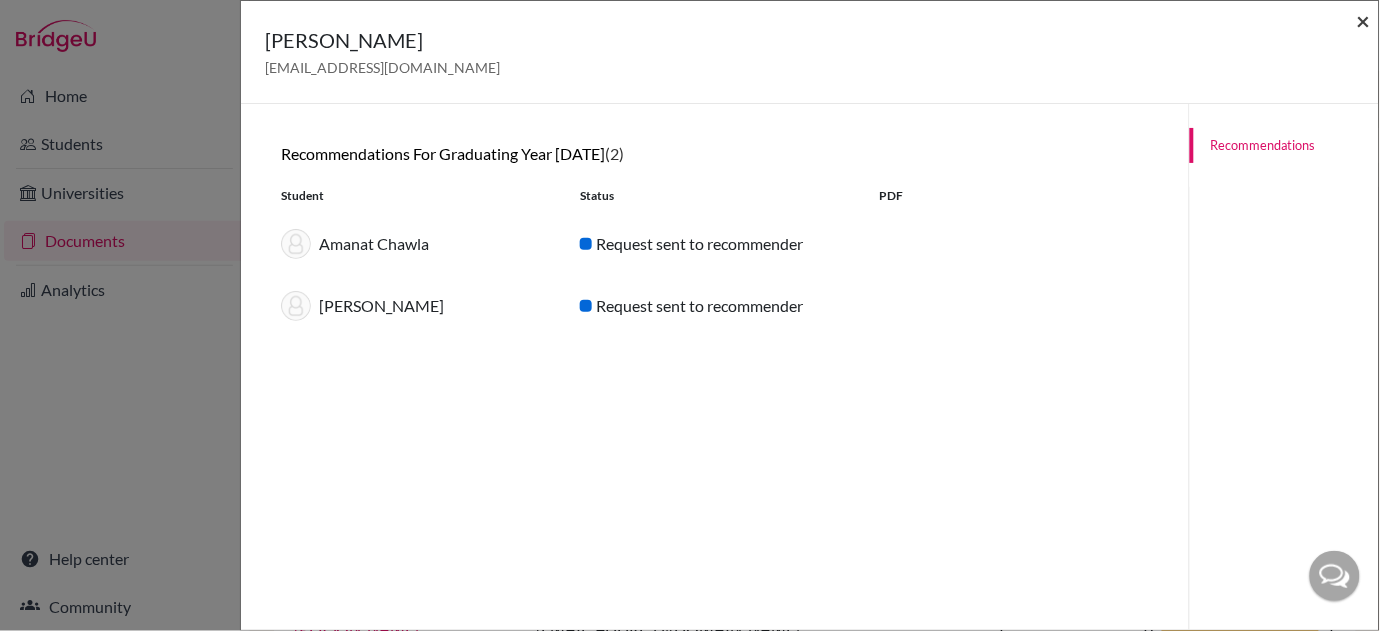 click on "×" at bounding box center [1364, 20] 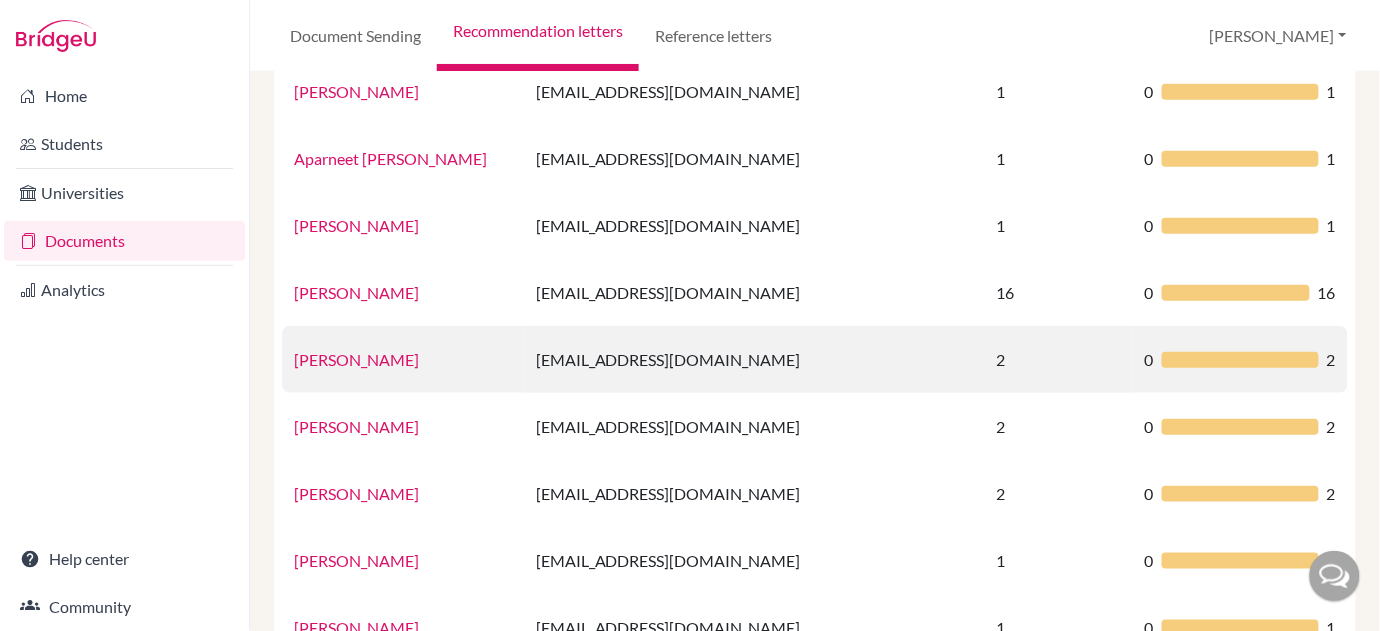 click on "[PERSON_NAME]" at bounding box center (356, 359) 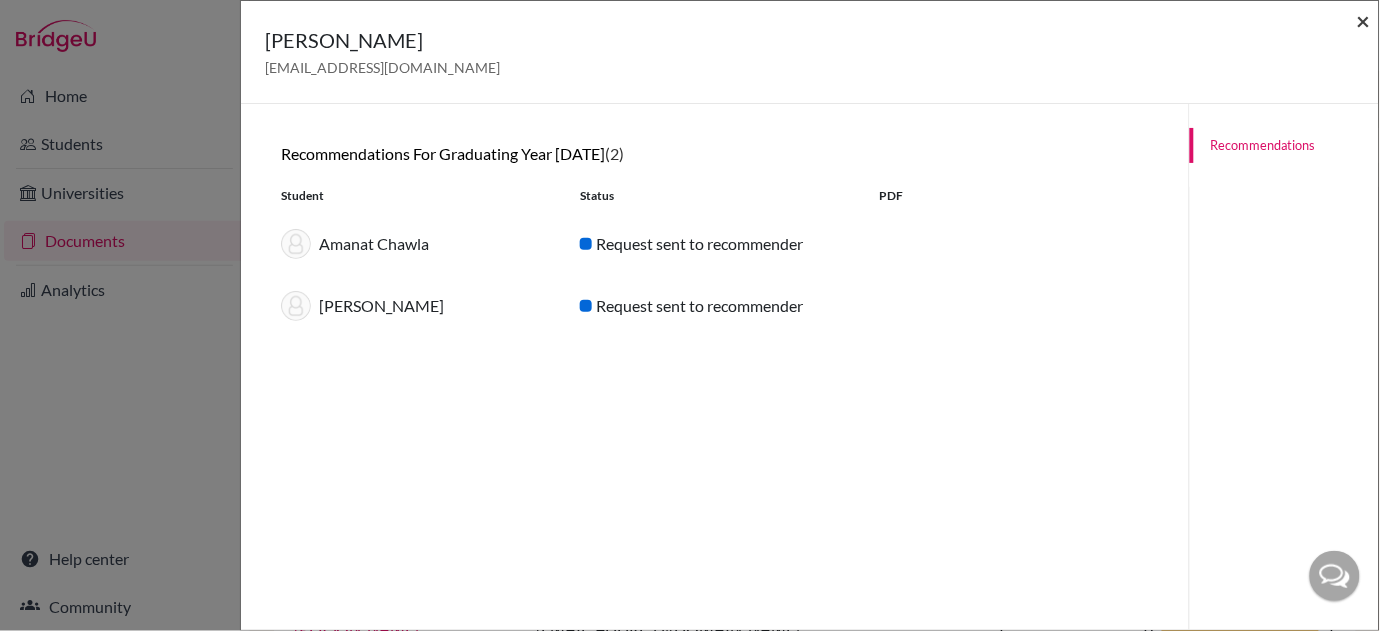 click on "×" at bounding box center (1364, 20) 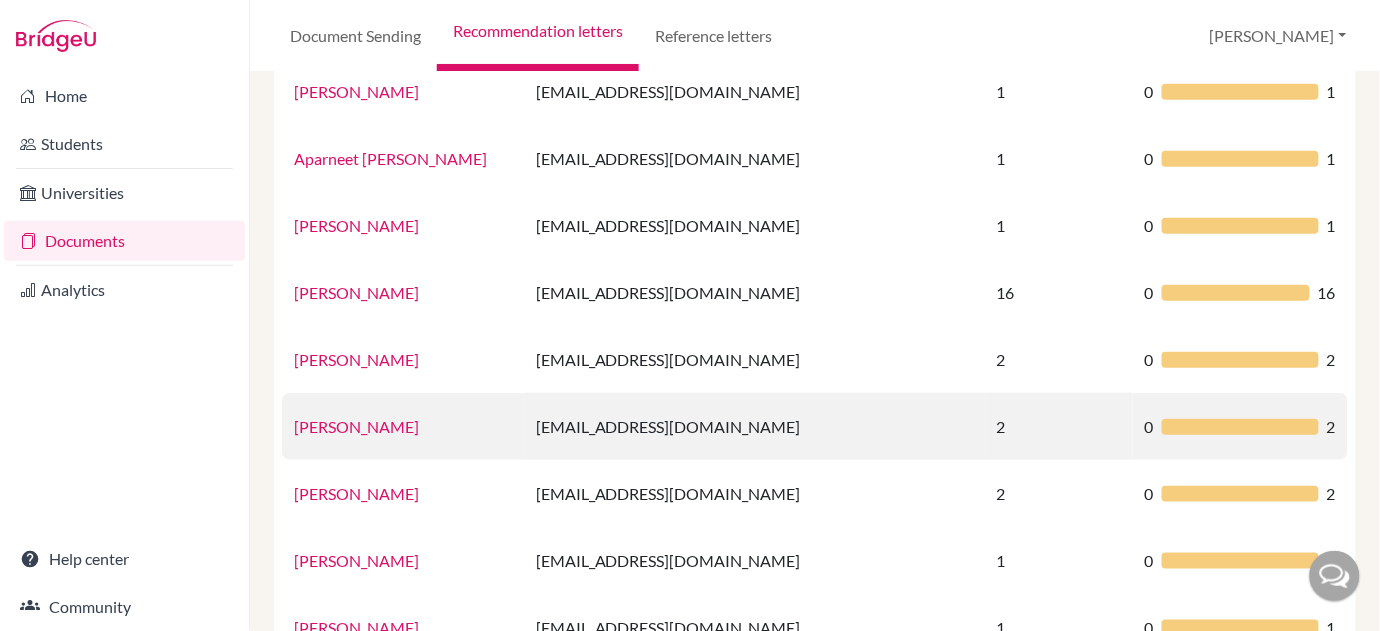 click on "[PERSON_NAME]" at bounding box center (356, 426) 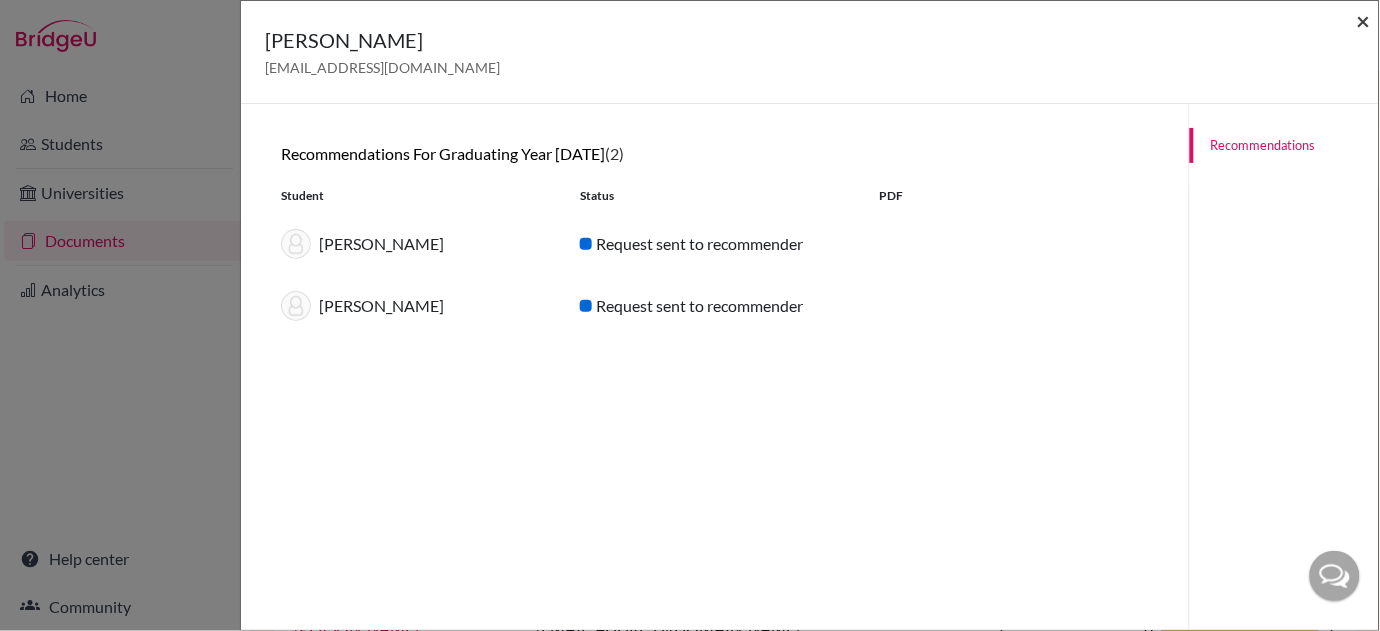 click on "×" at bounding box center [1364, 20] 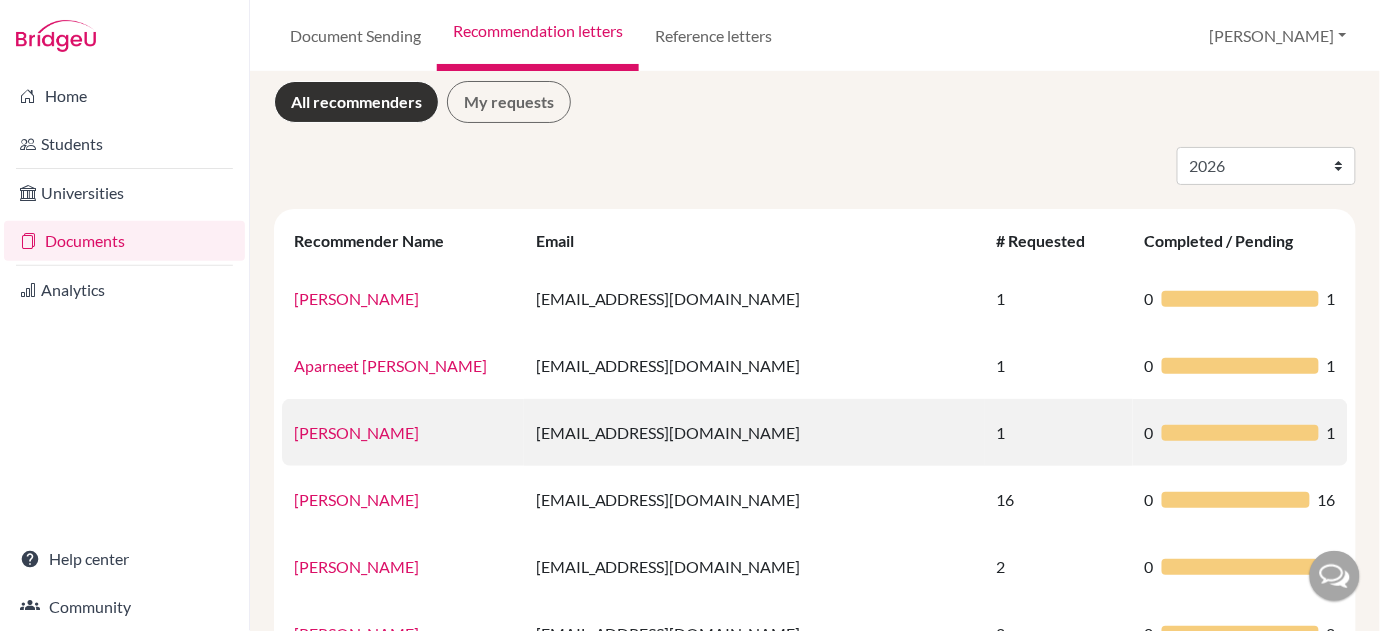 scroll, scrollTop: 0, scrollLeft: 0, axis: both 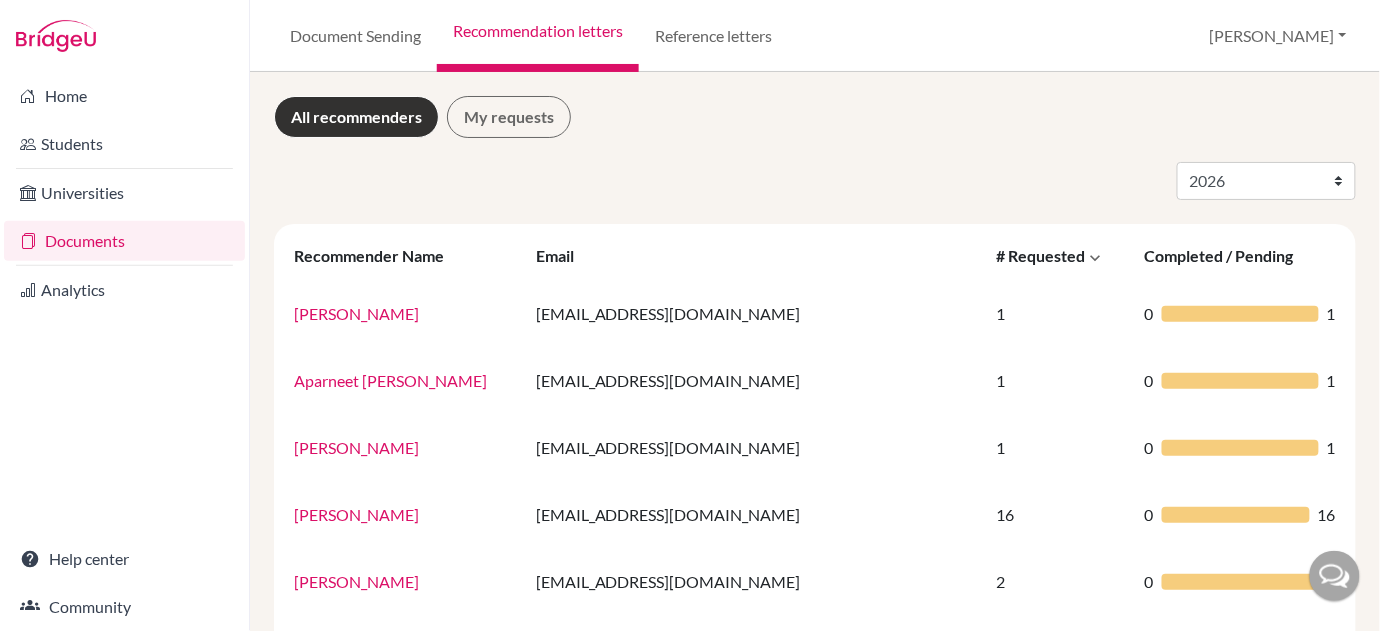 click at bounding box center [1096, 258] 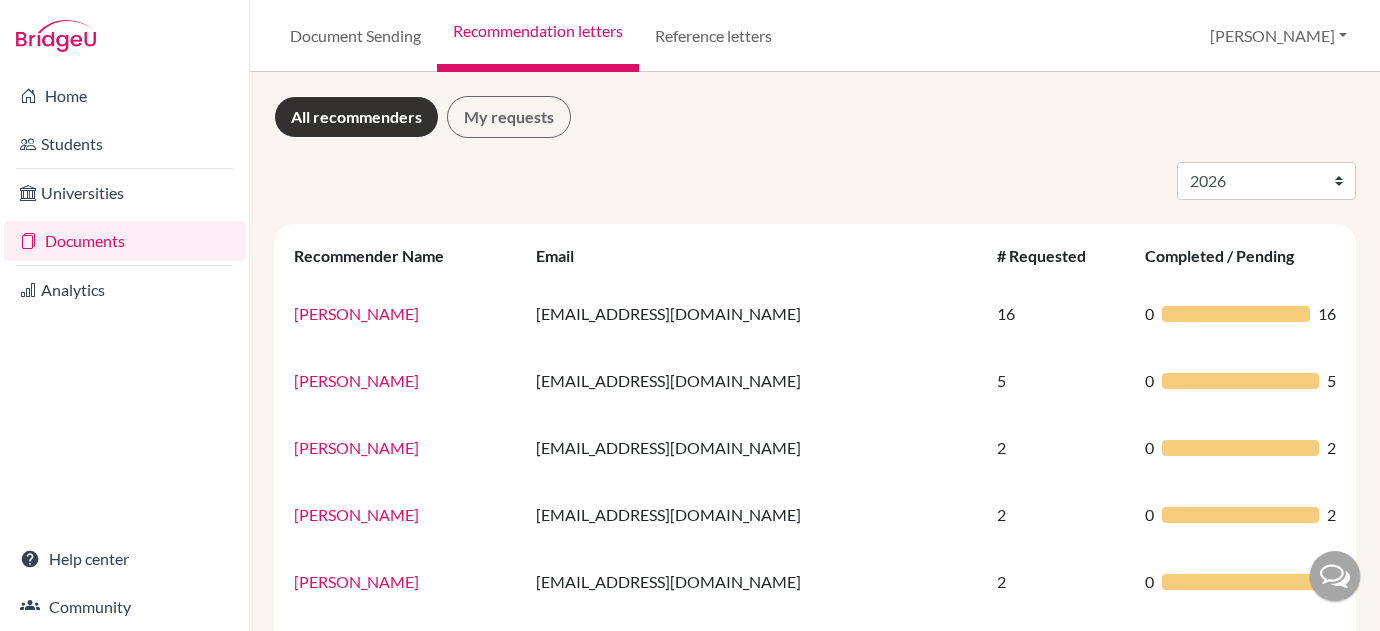 select on "2026" 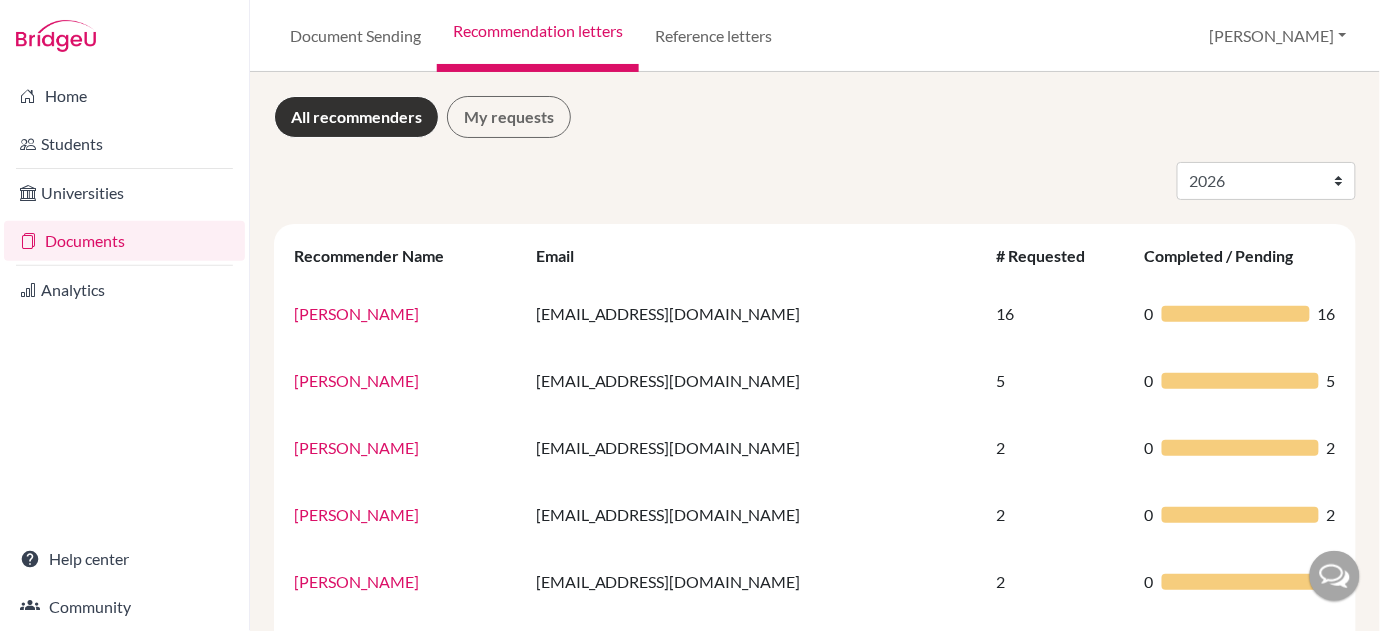 scroll, scrollTop: 0, scrollLeft: 0, axis: both 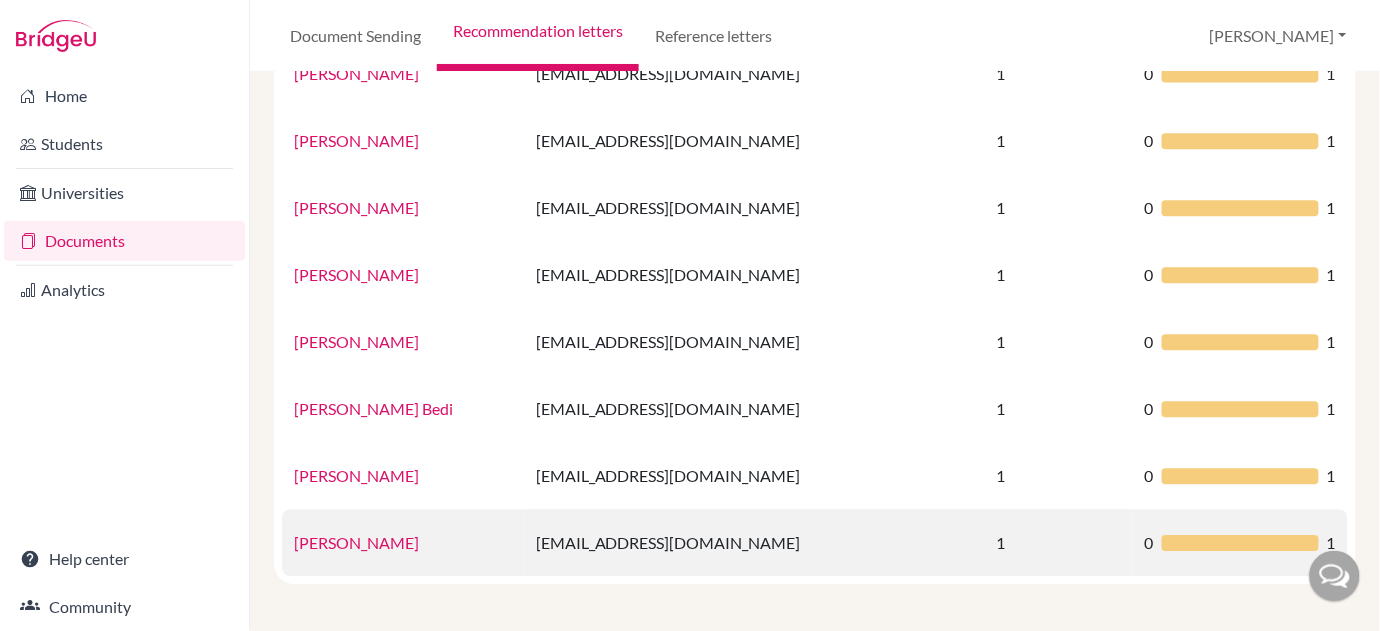 click on "[PERSON_NAME]" at bounding box center (356, 542) 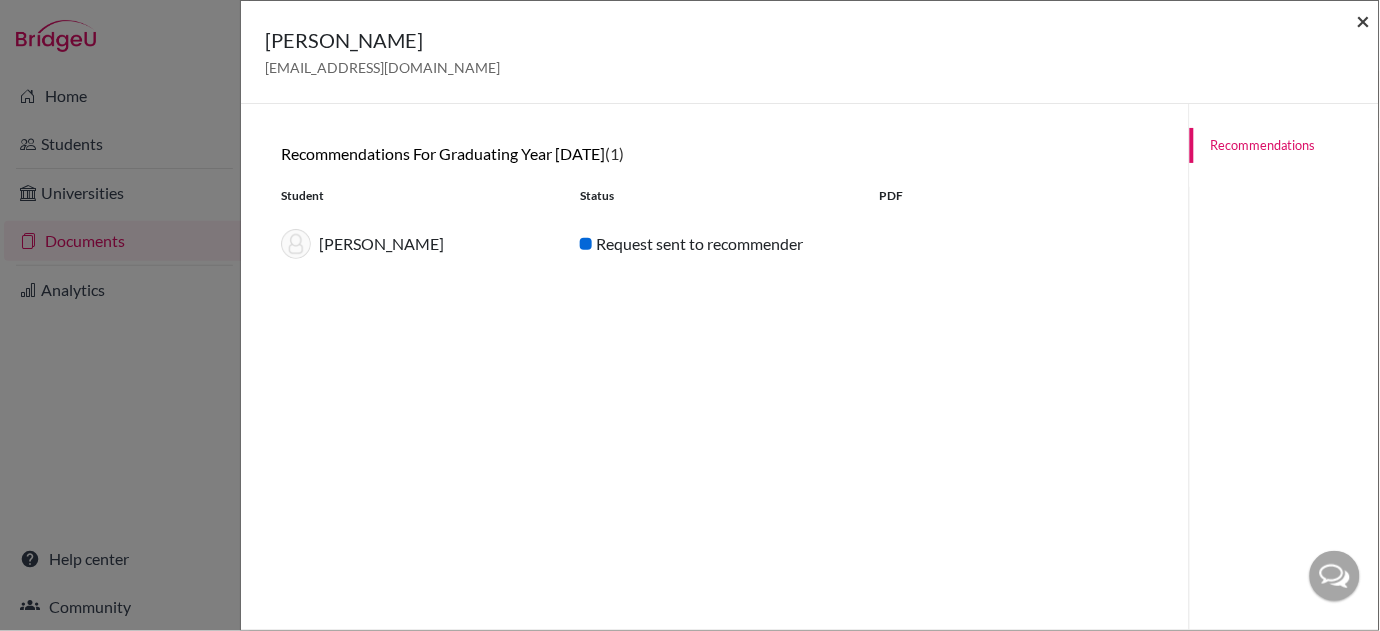 click on "[PERSON_NAME] [PERSON_NAME][EMAIL_ADDRESS][DOMAIN_NAME] ×" at bounding box center [810, 52] 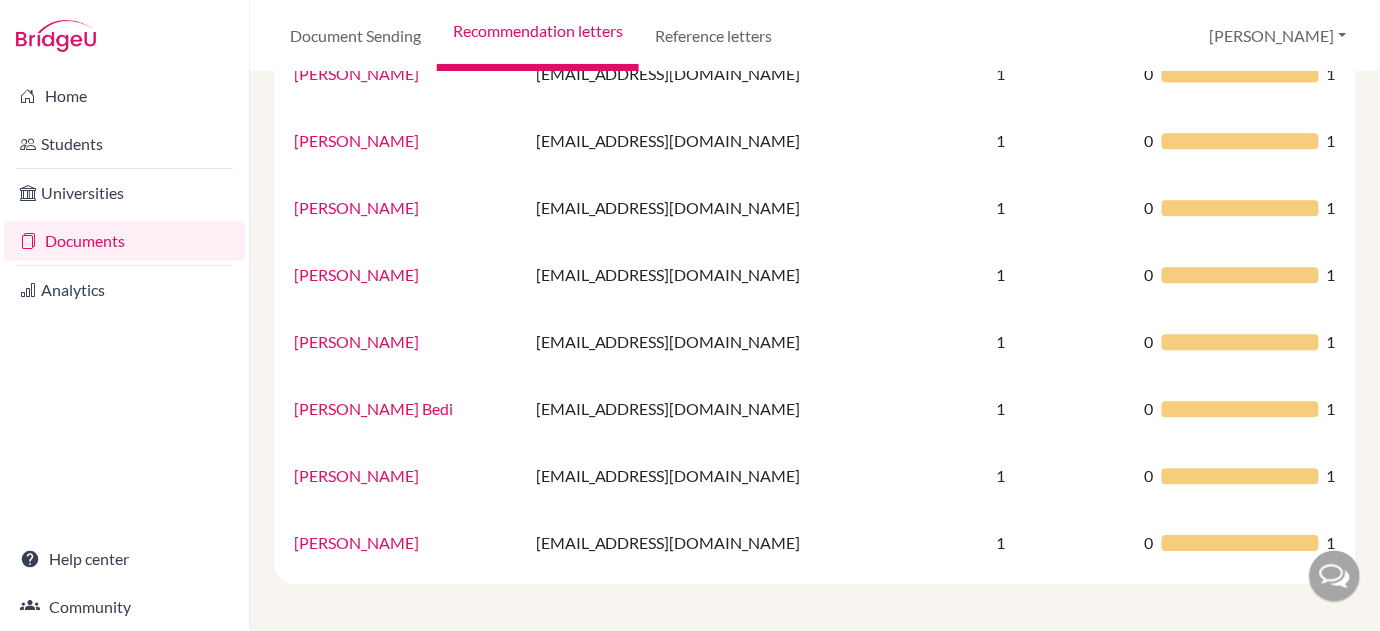 click on "[PERSON_NAME]" at bounding box center (356, 475) 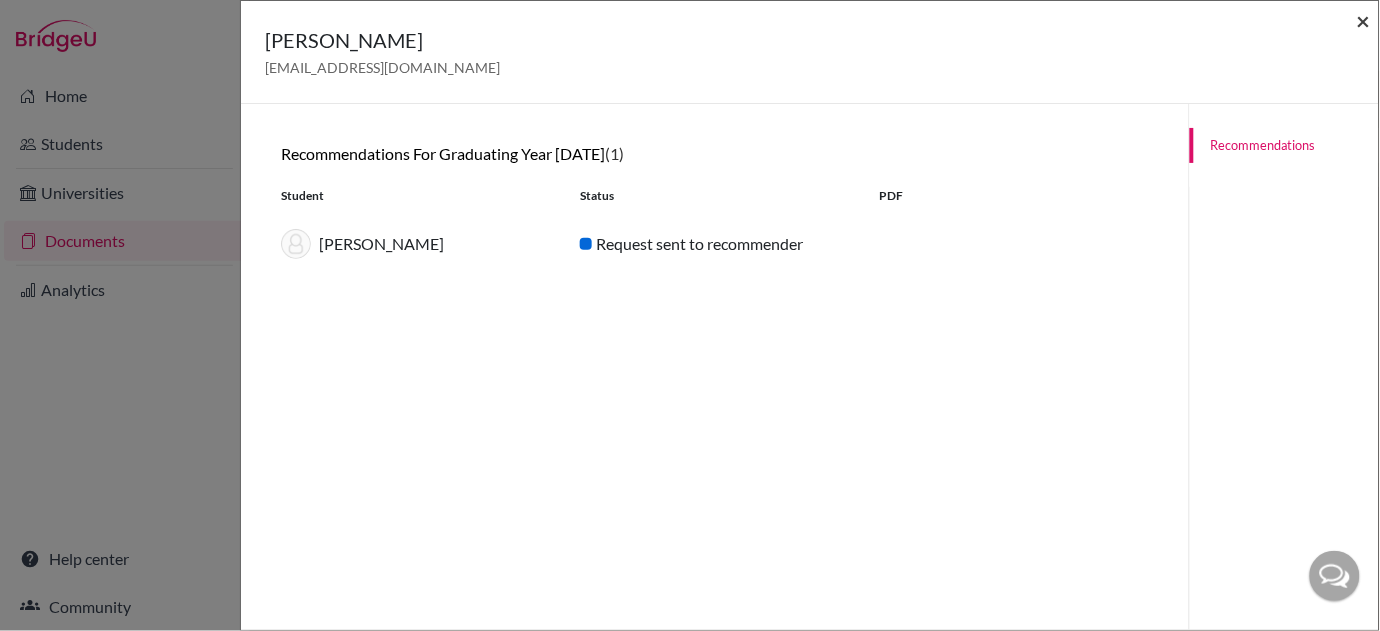 click on "×" at bounding box center (1364, 20) 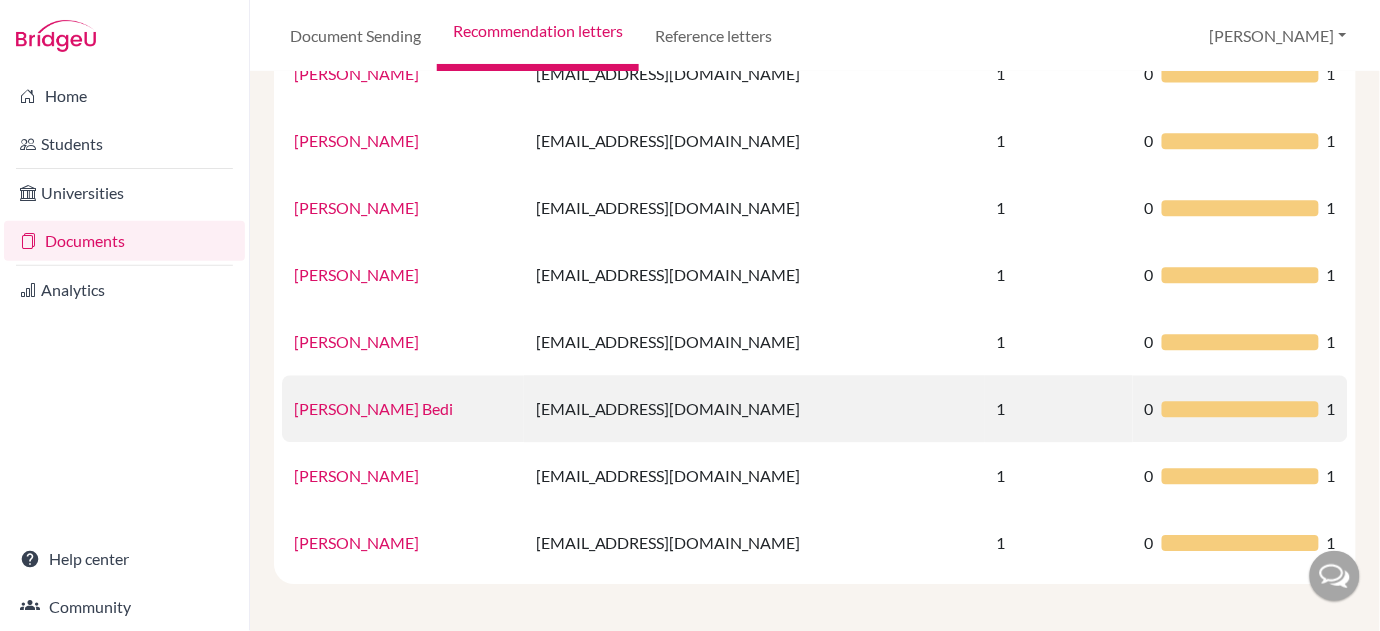 click on "[PERSON_NAME] Bedi" at bounding box center (373, 408) 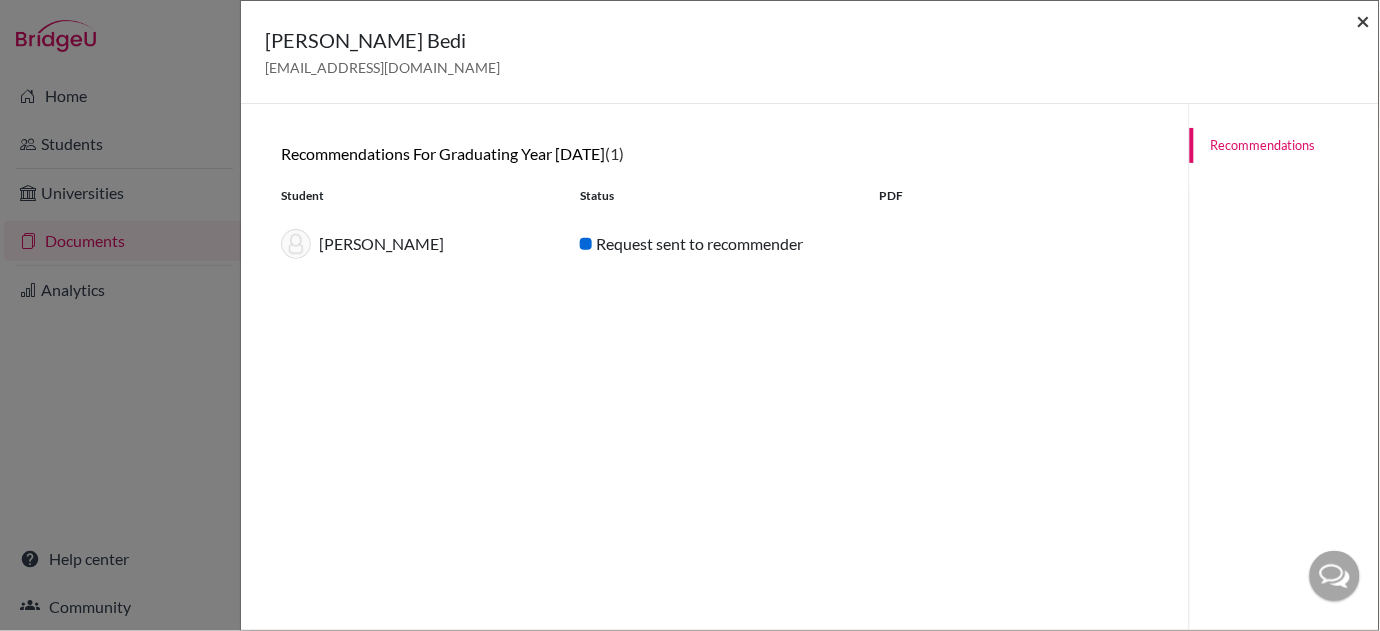 click on "×" at bounding box center (1364, 20) 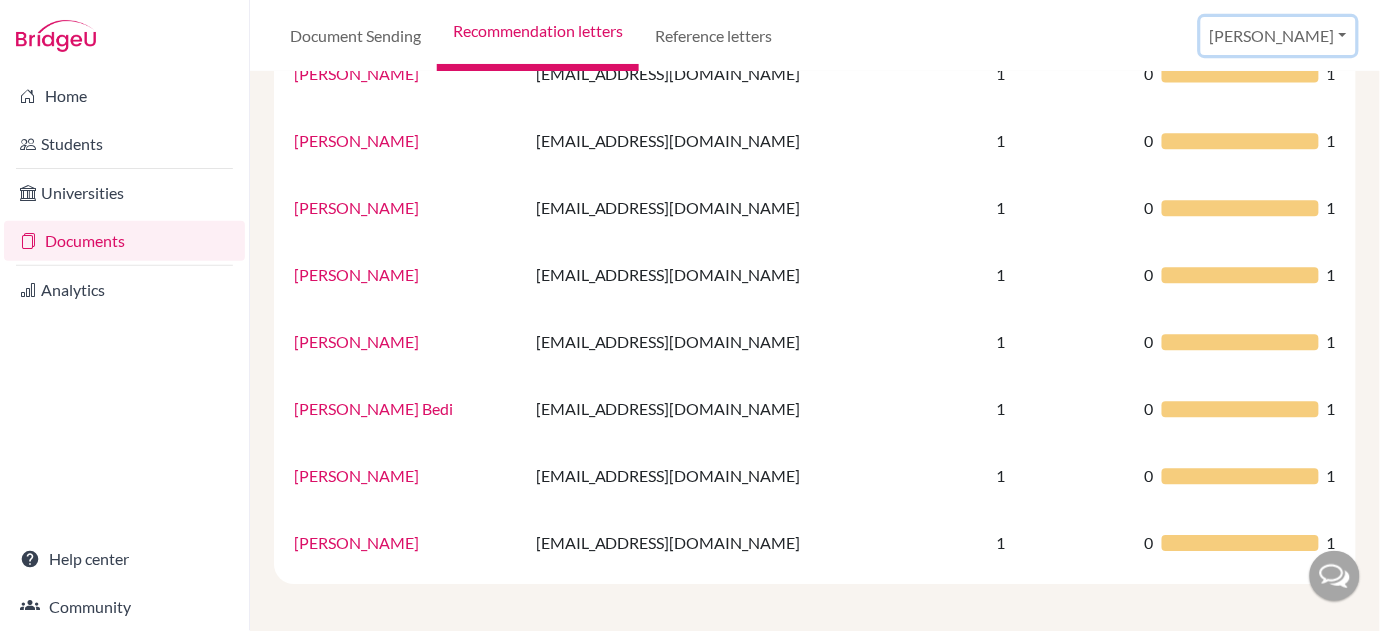 click on "[PERSON_NAME]" at bounding box center (1278, 36) 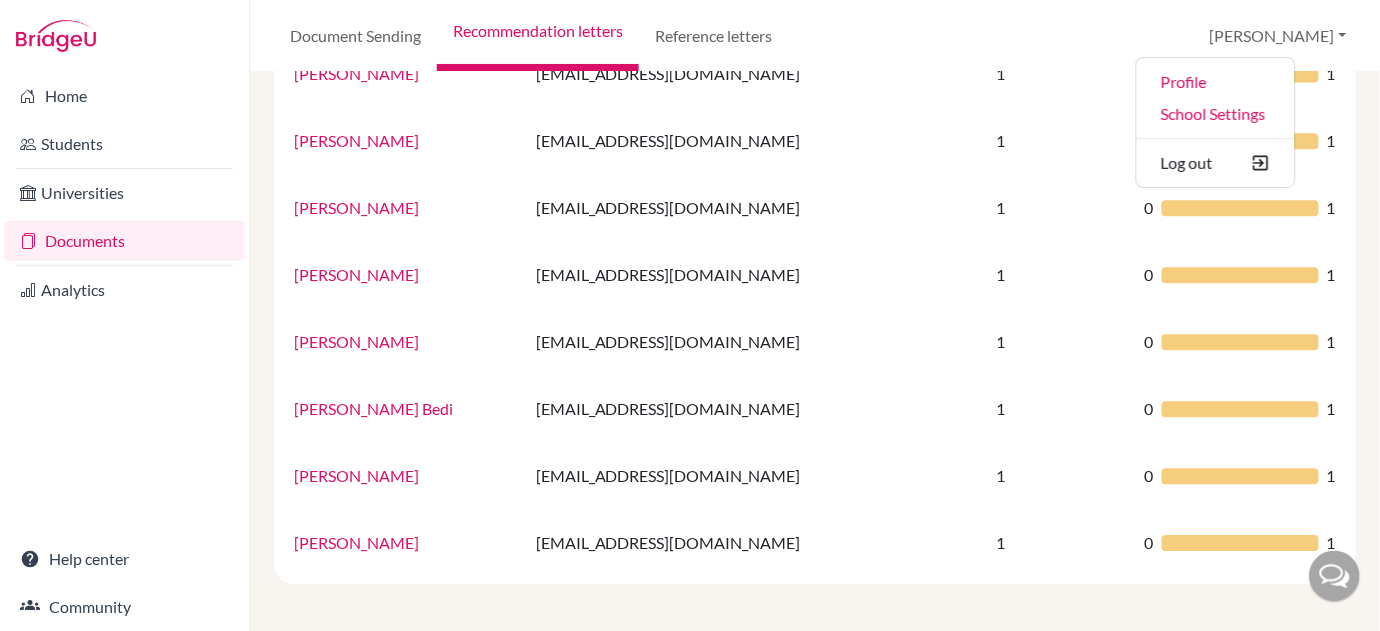 click on "Document Sending
Recommendation letters
Reference letters
[GEOGRAPHIC_DATA]
Profile
School Settings
Log out" at bounding box center [815, 36] 